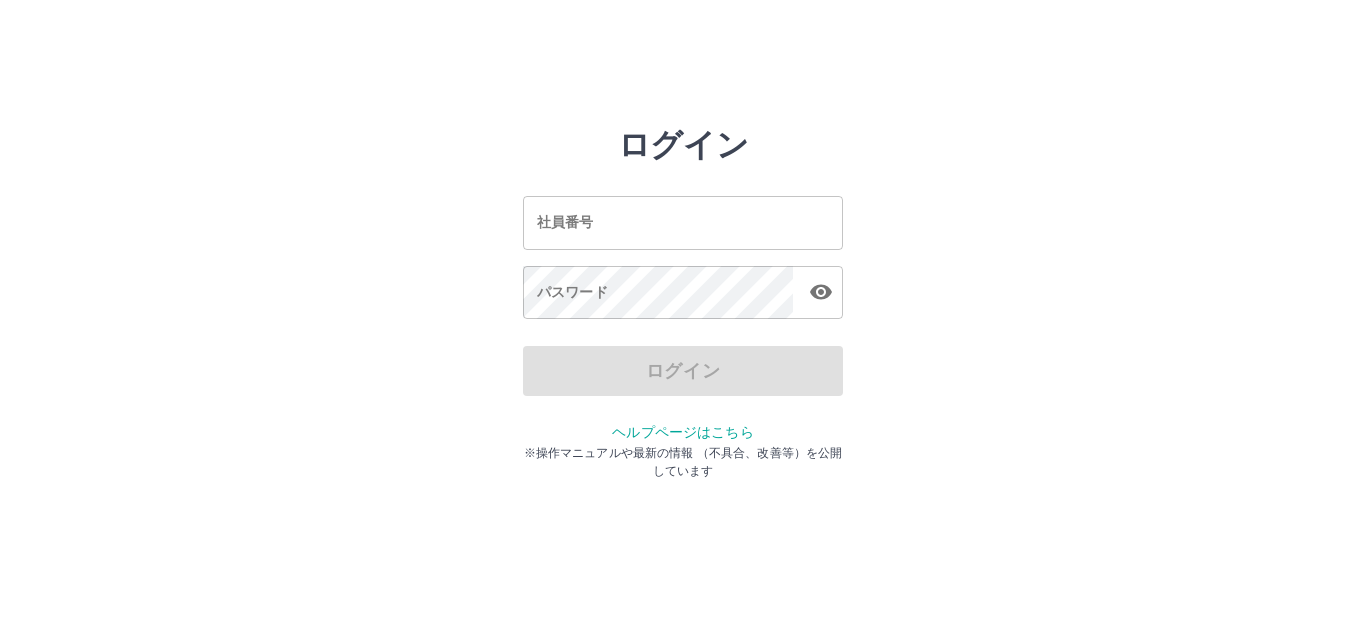 scroll, scrollTop: 0, scrollLeft: 0, axis: both 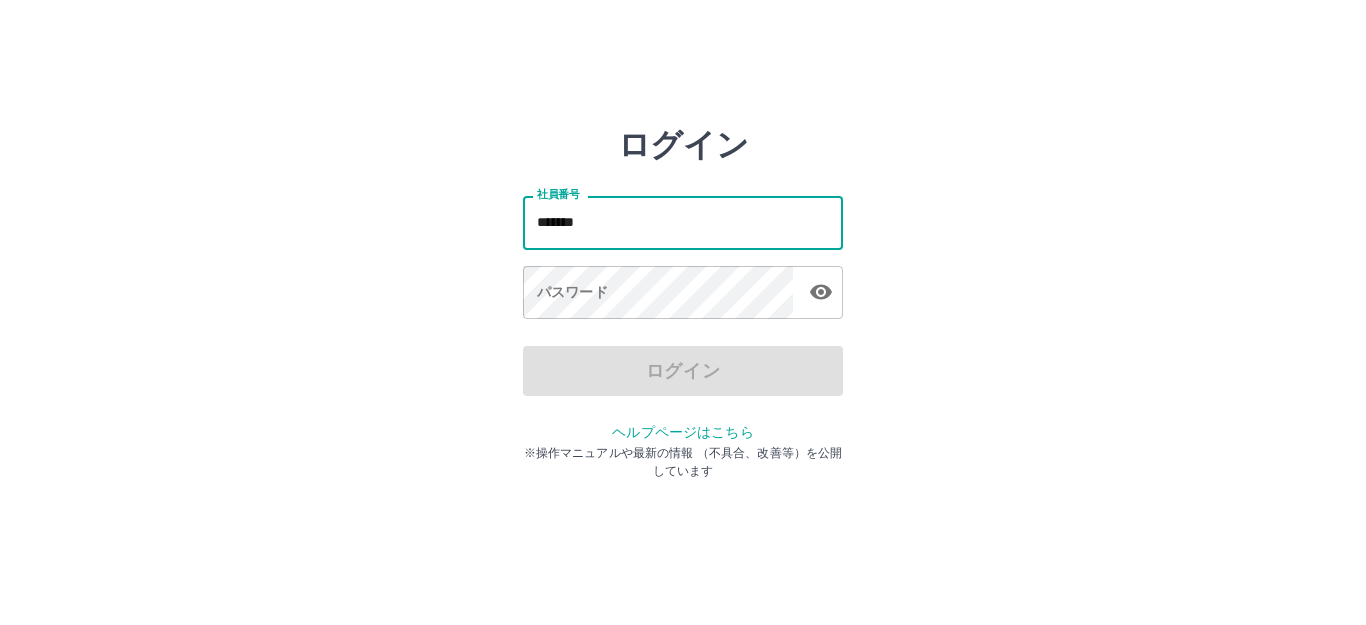 type on "*******" 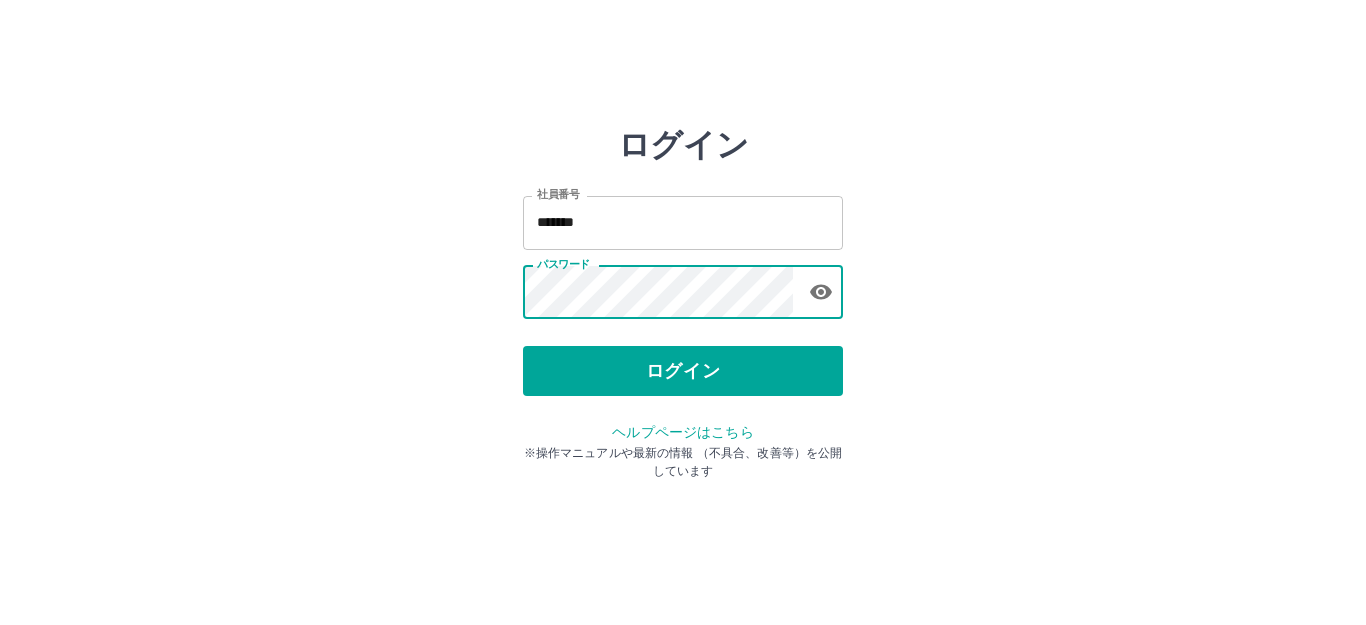 type 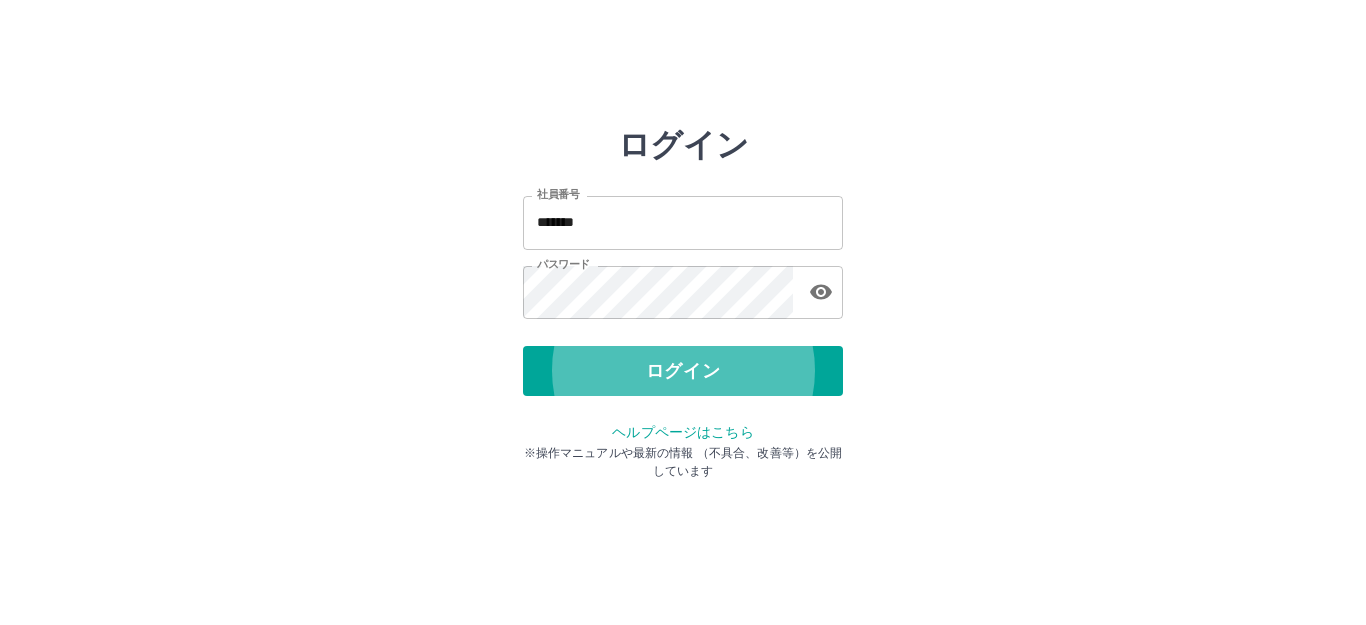 type 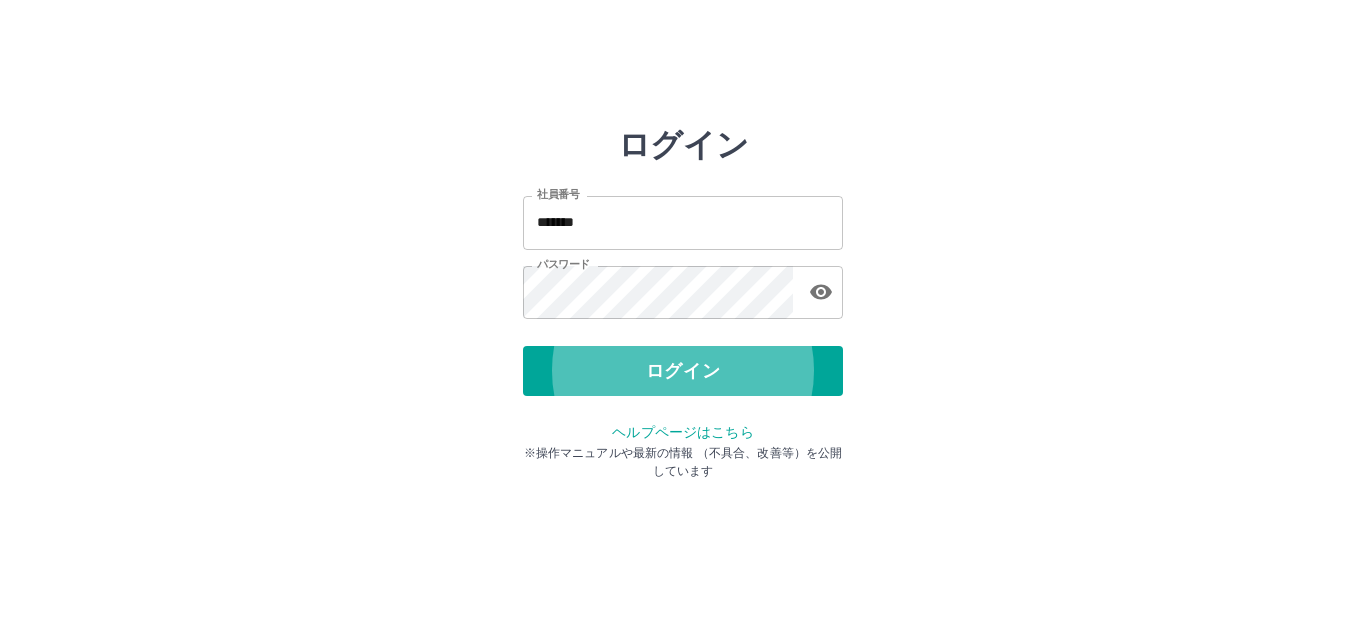 click on "ログイン" at bounding box center [683, 371] 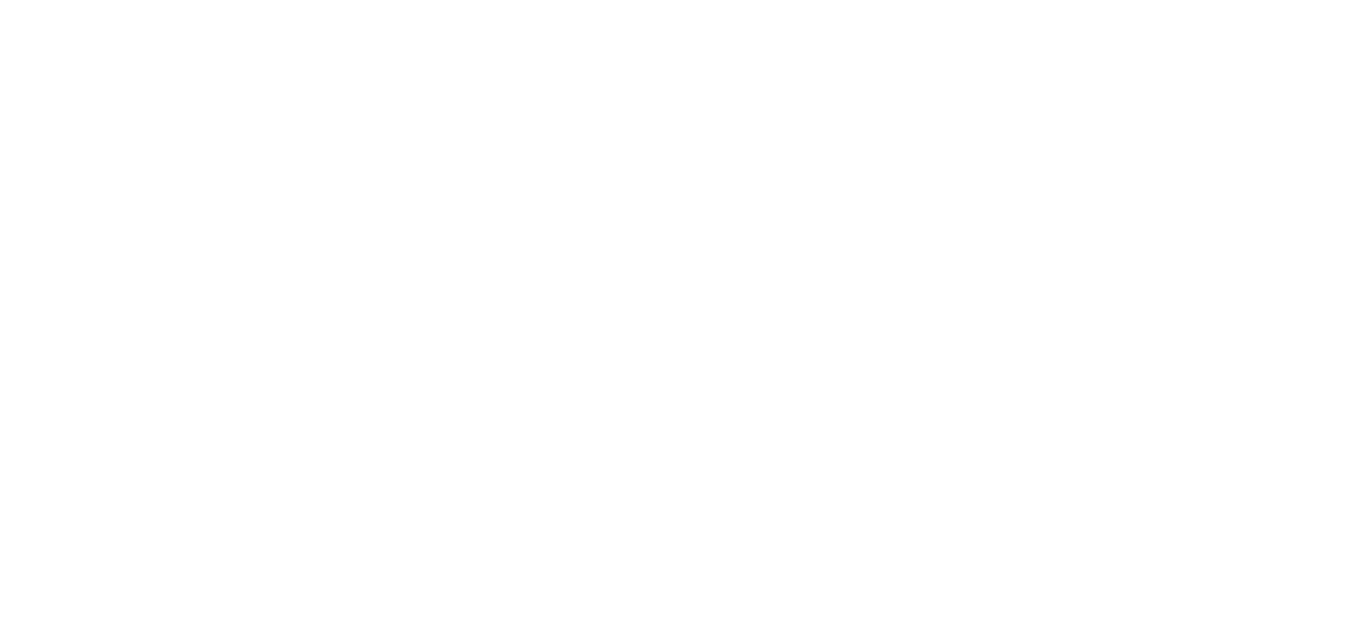scroll, scrollTop: 0, scrollLeft: 0, axis: both 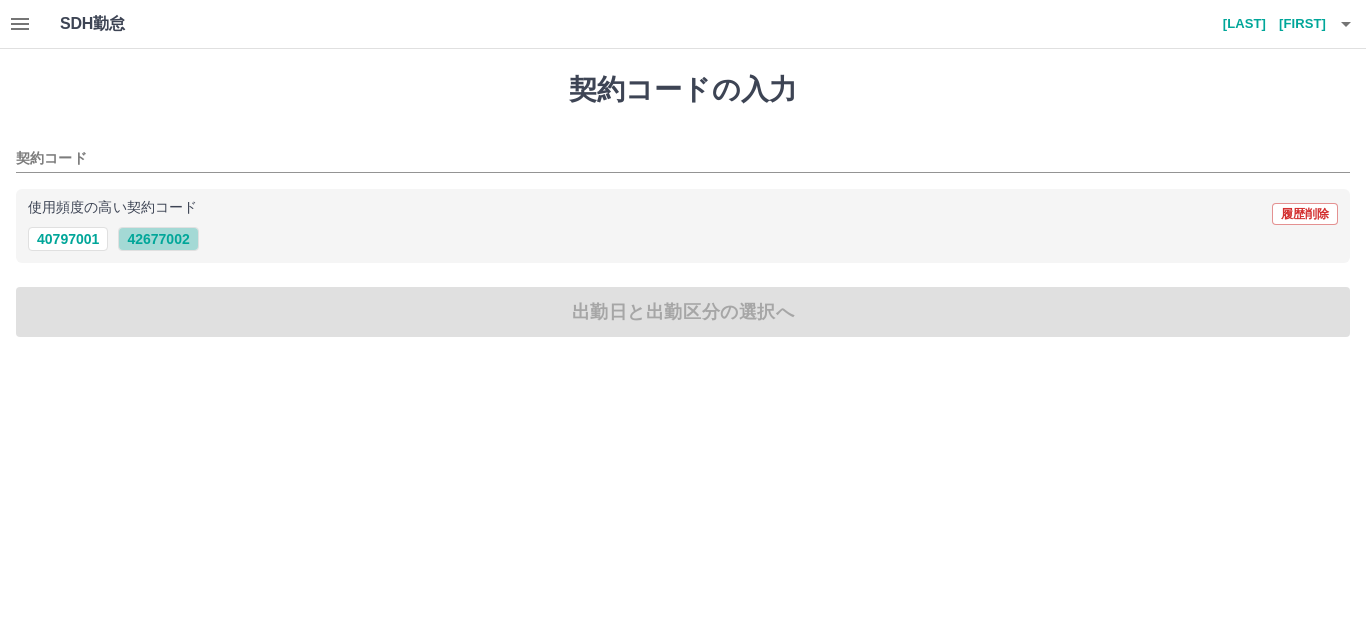 click on "42677002" at bounding box center (158, 239) 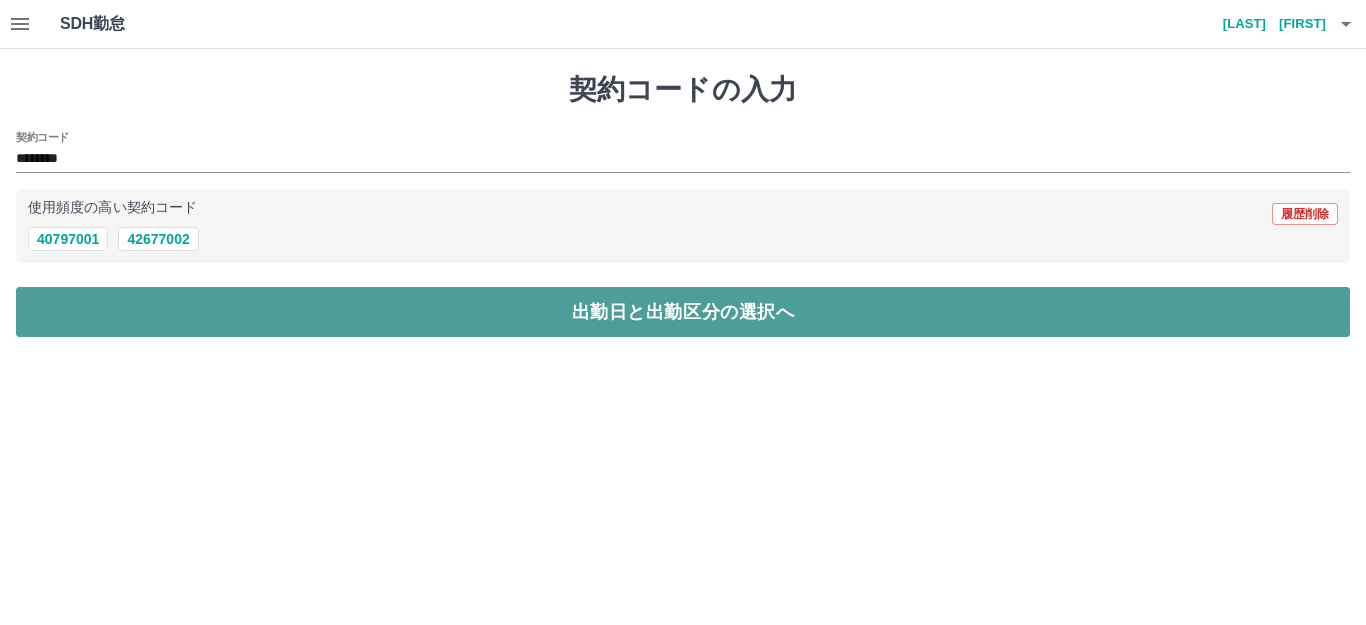 click on "出勤日と出勤区分の選択へ" at bounding box center (683, 312) 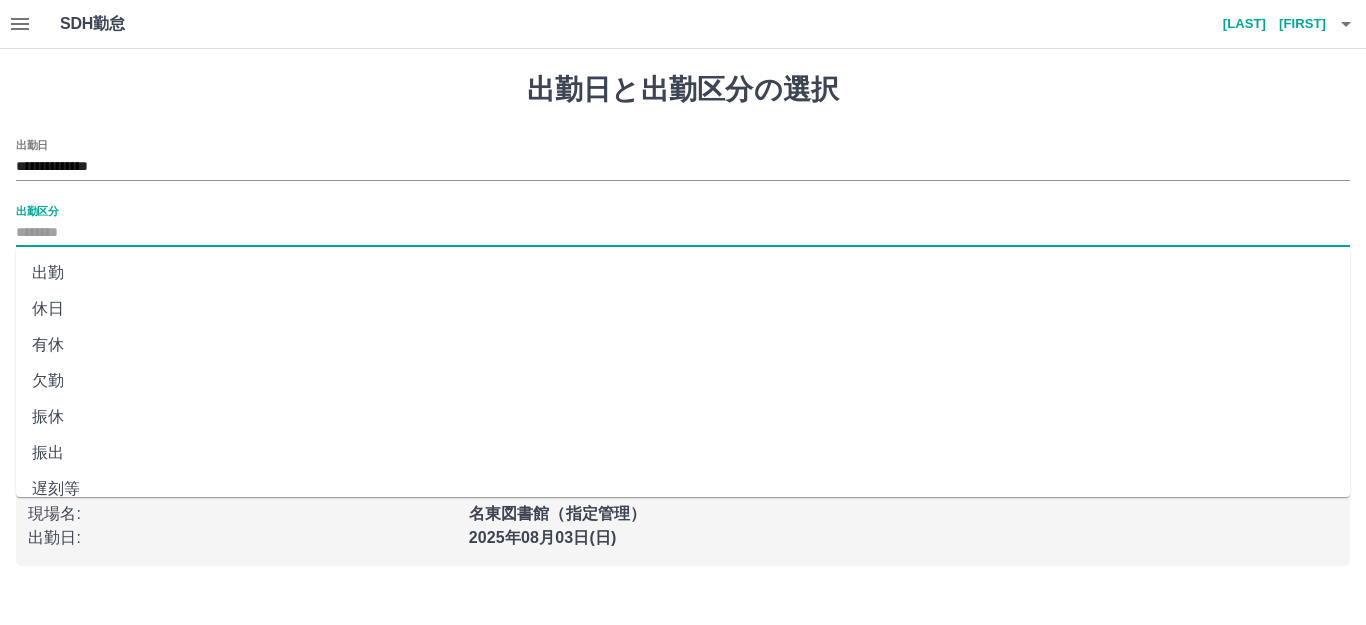 click on "出勤区分" at bounding box center (683, 233) 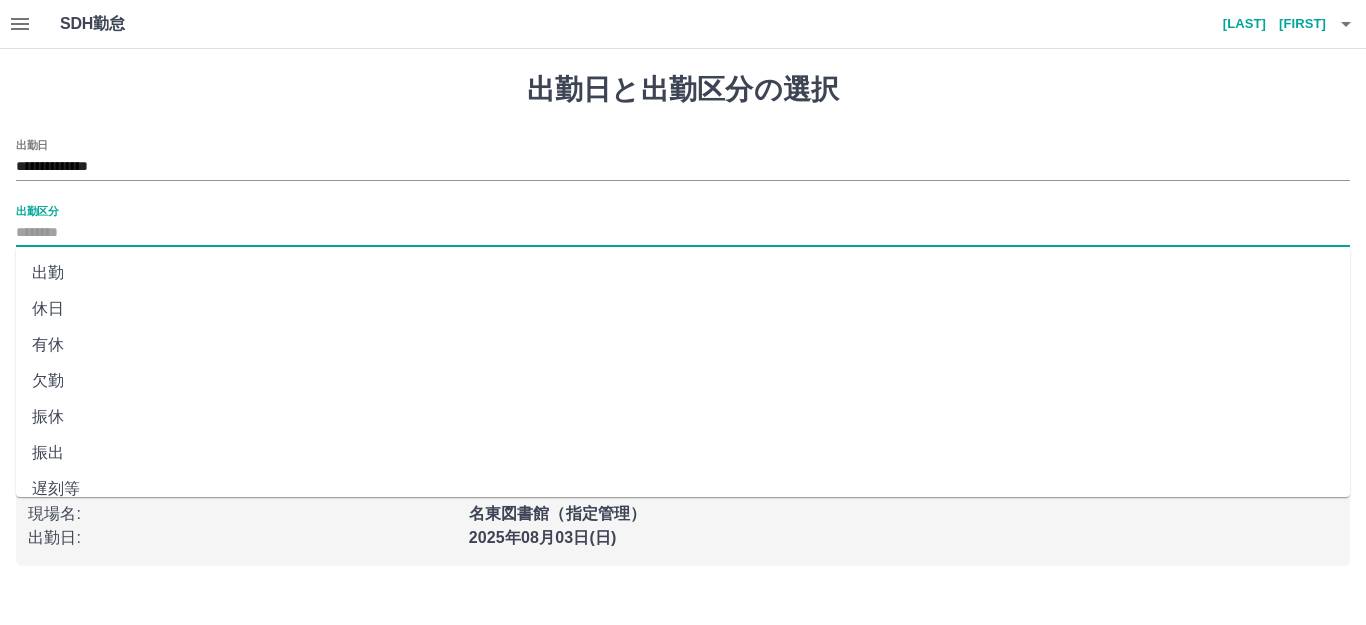 click on "出勤" at bounding box center (683, 273) 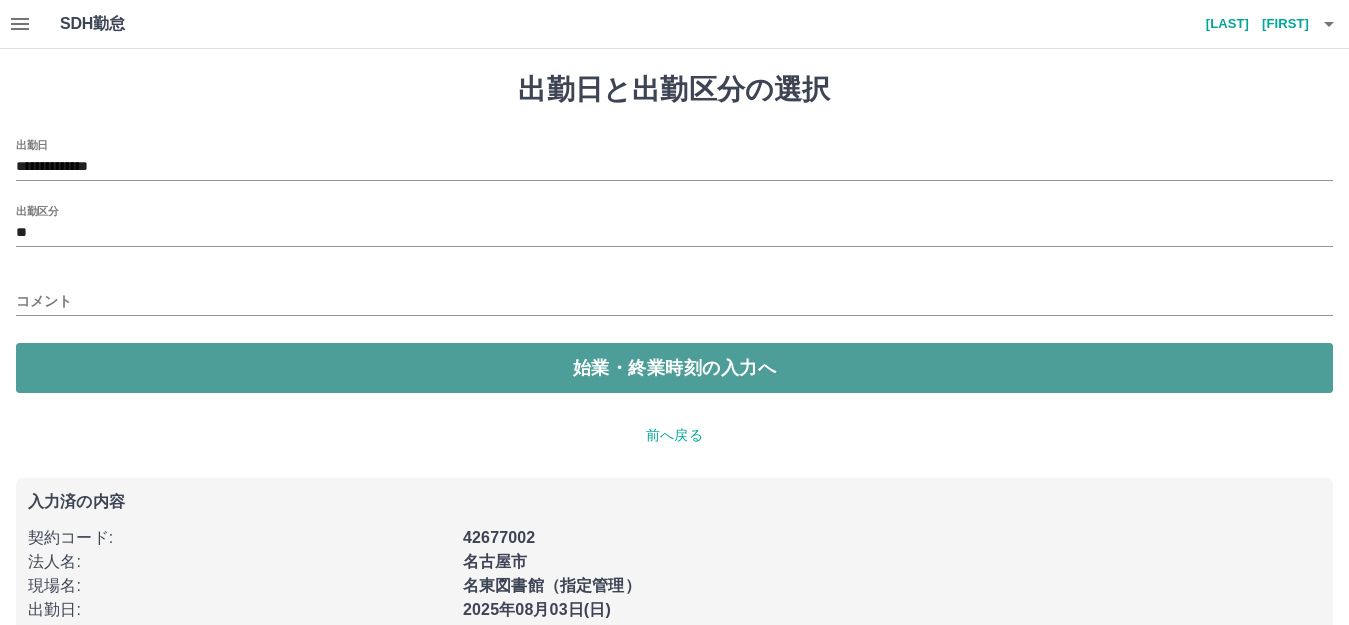 click on "始業・終業時刻の入力へ" at bounding box center [674, 368] 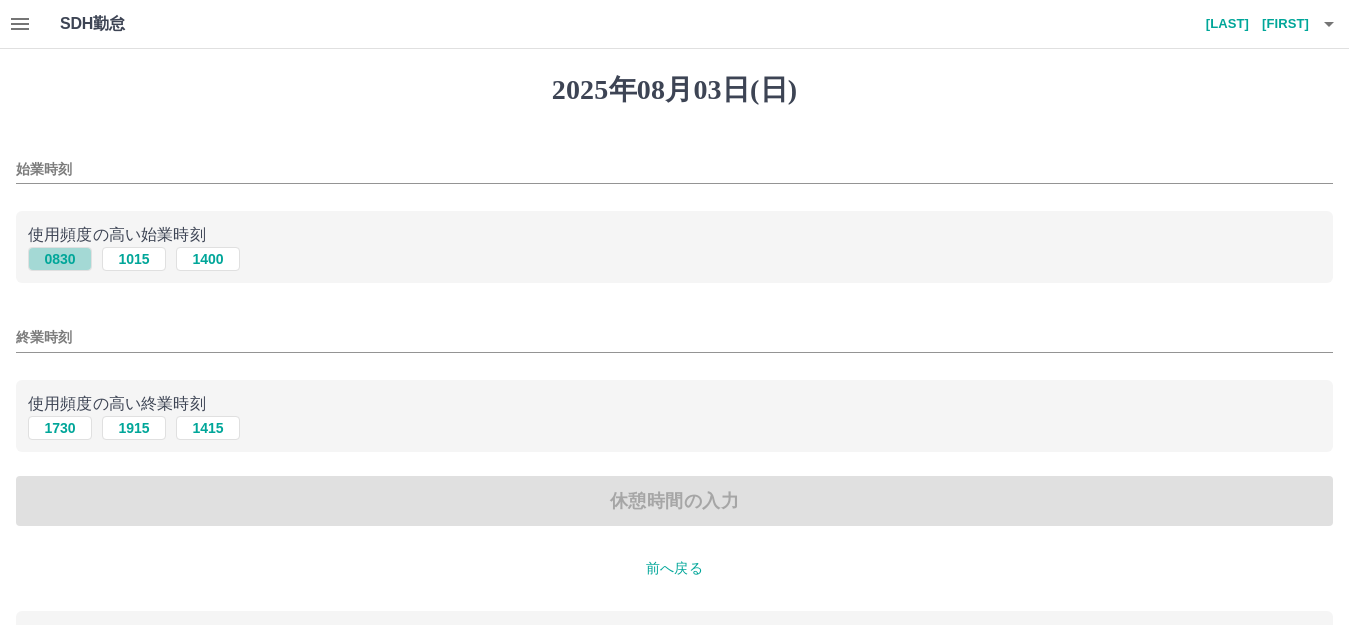 click on "0830" at bounding box center (60, 259) 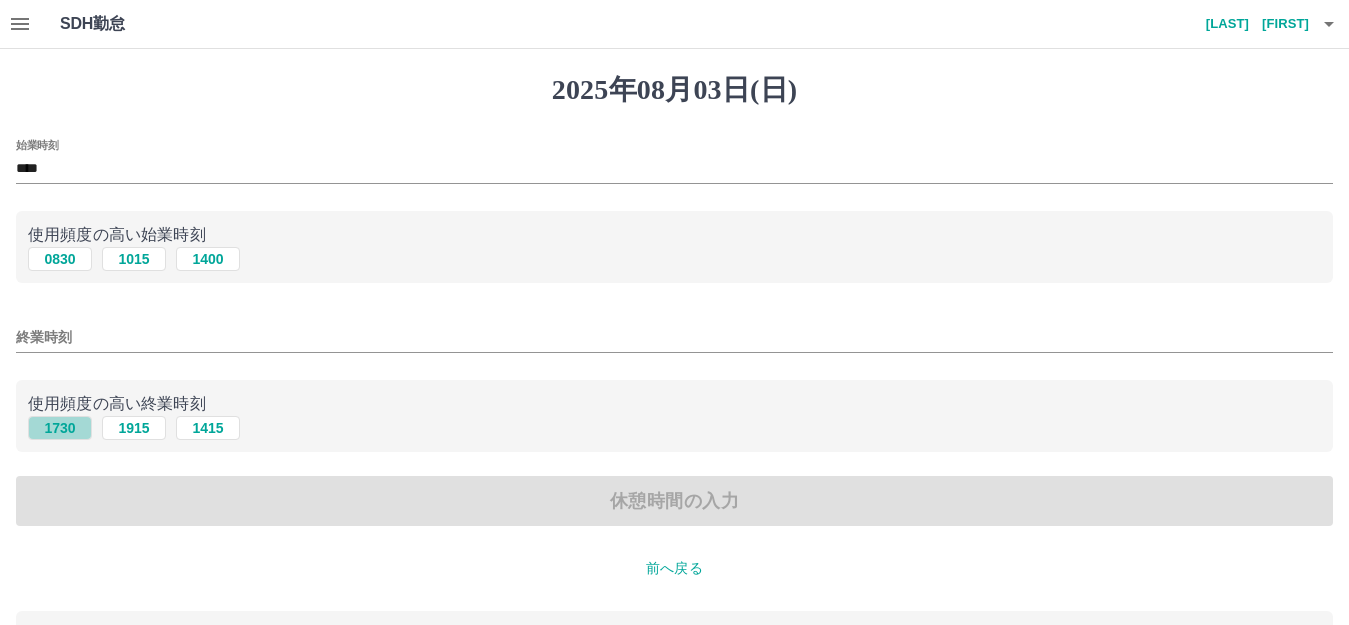 click on "1730" at bounding box center (60, 428) 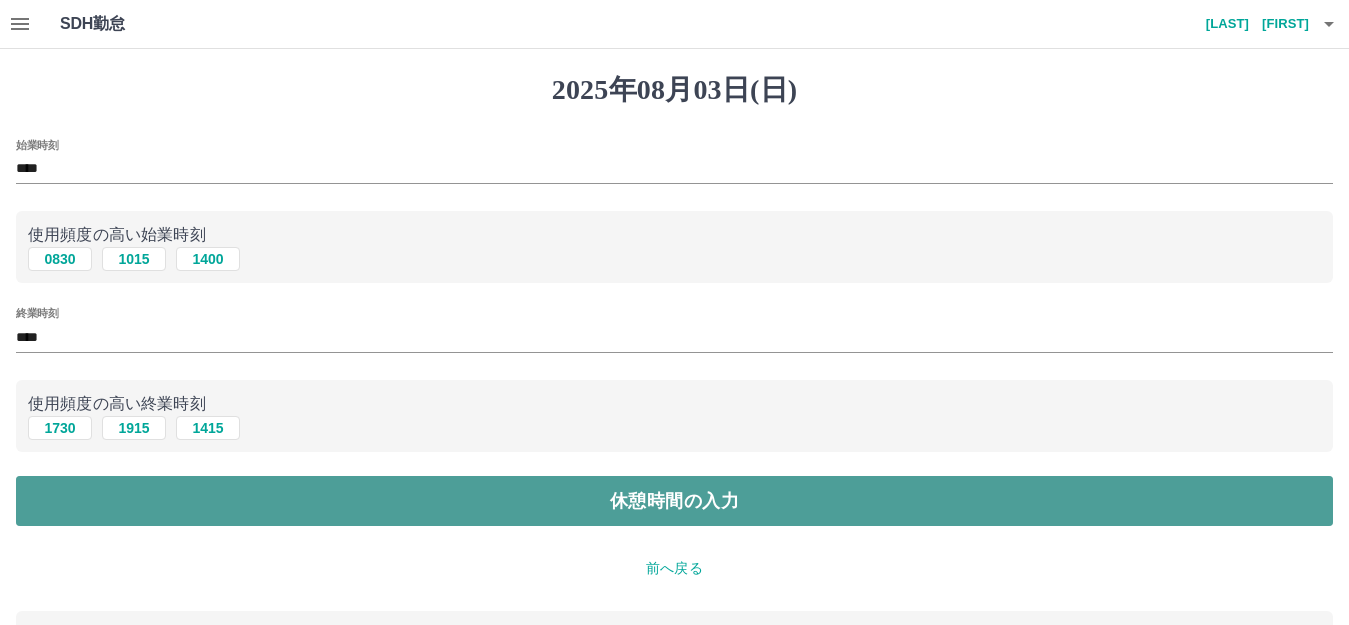 click on "休憩時間の入力" at bounding box center (674, 501) 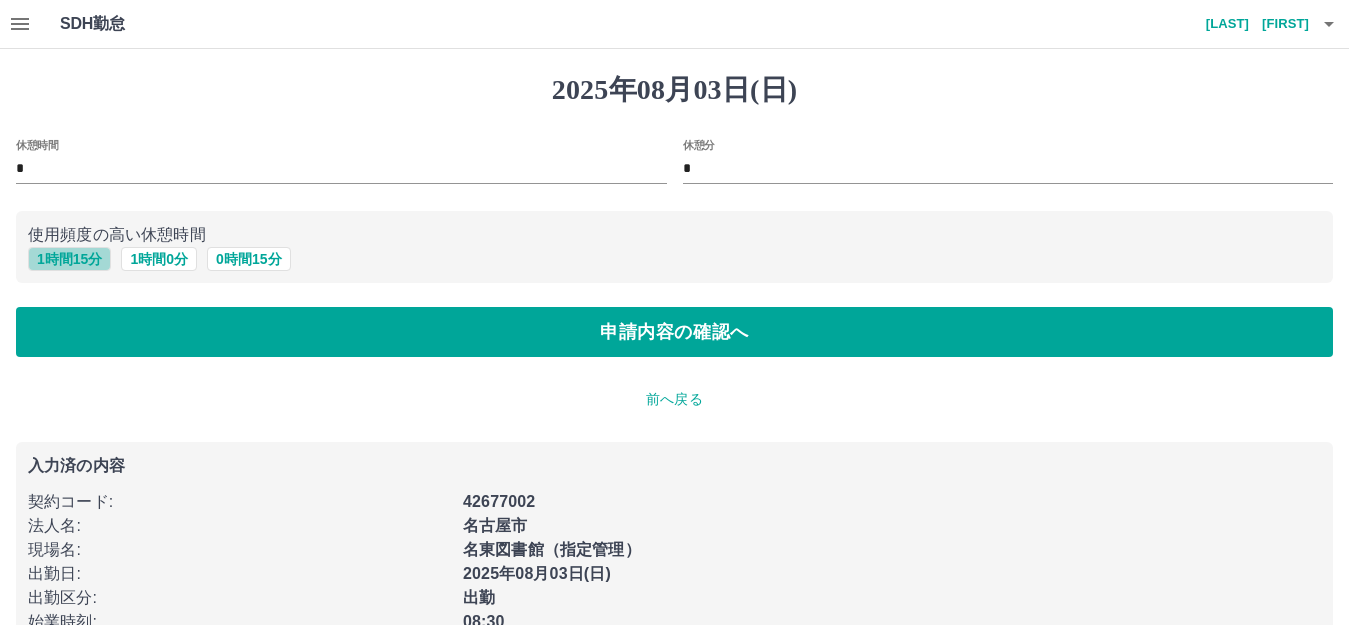 click on "1 時間 15 分" at bounding box center (69, 259) 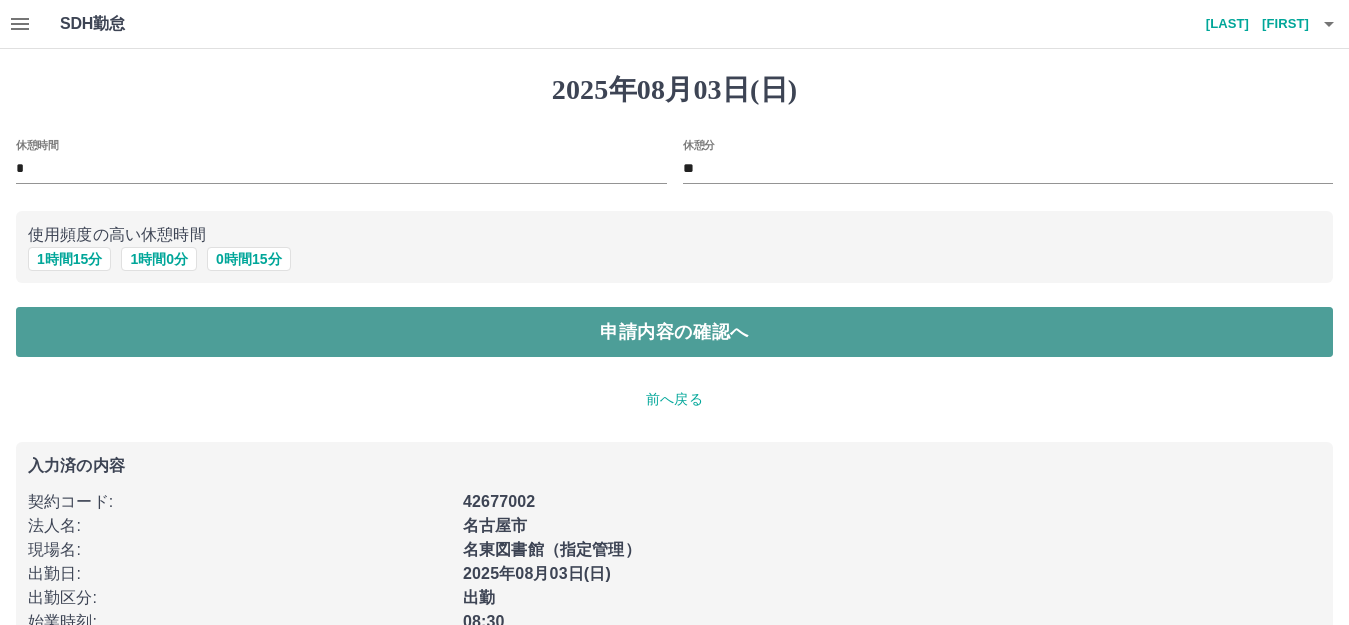 click on "申請内容の確認へ" at bounding box center (674, 332) 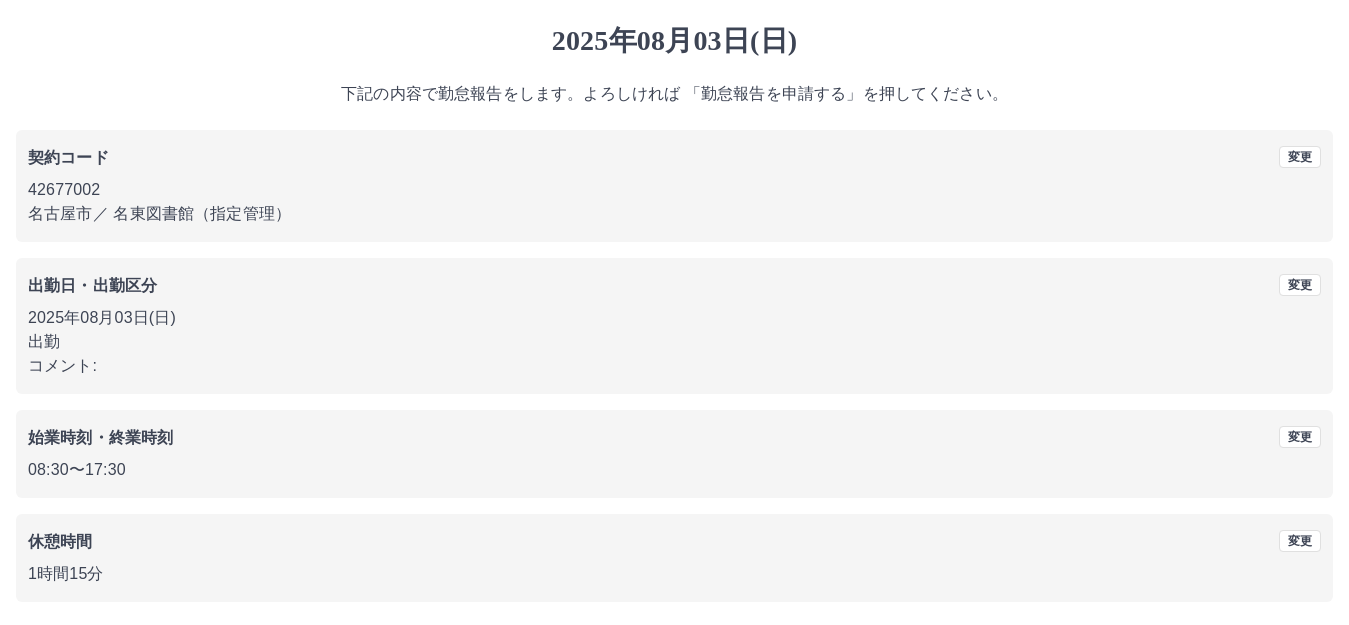 scroll, scrollTop: 124, scrollLeft: 0, axis: vertical 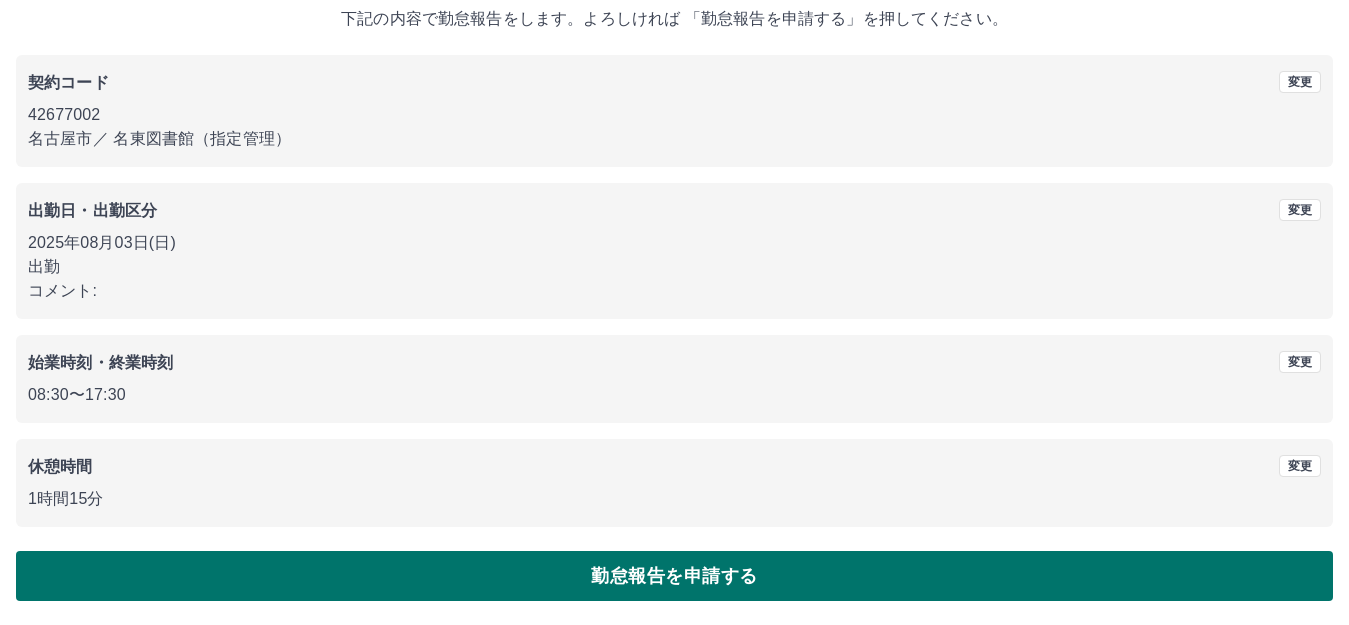click on "2025年08月03日(日) 下記の内容で勤怠報告をします。よろしければ 「勤怠報告を申請する」を押してください。 契約コード 変更 42677002 名古屋市  ／   名東図書館（指定管理） 出勤日・出勤区分 変更 2025年08月03日(日) 出勤 コメント:  始業時刻・終業時刻 変更 08:30 〜 17:30 休憩時間 変更 1時間15分 勤怠報告を申請する" at bounding box center (674, 275) 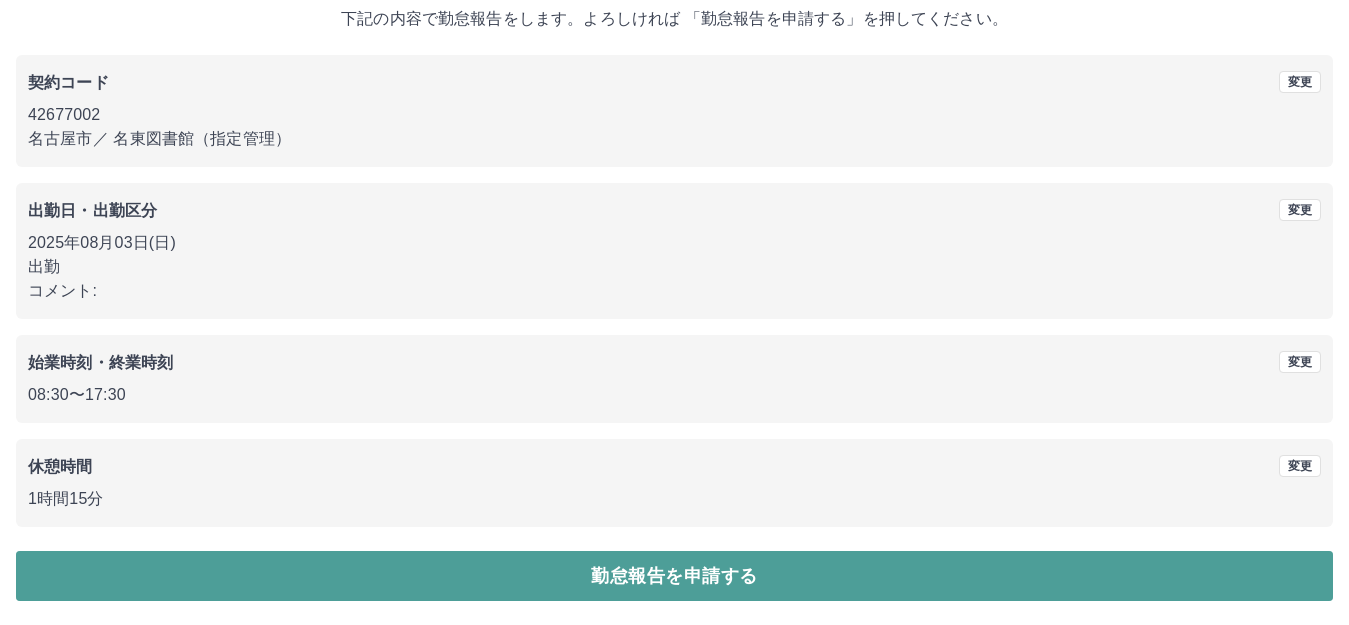click on "勤怠報告を申請する" at bounding box center (674, 576) 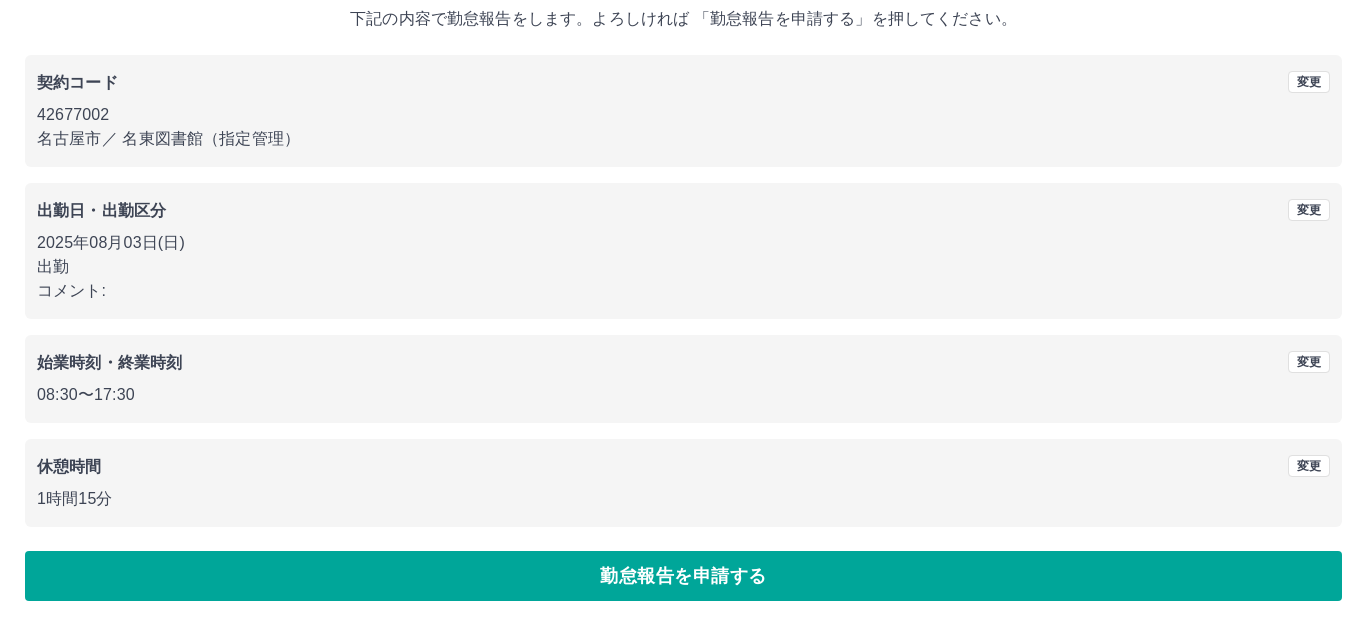 scroll, scrollTop: 0, scrollLeft: 0, axis: both 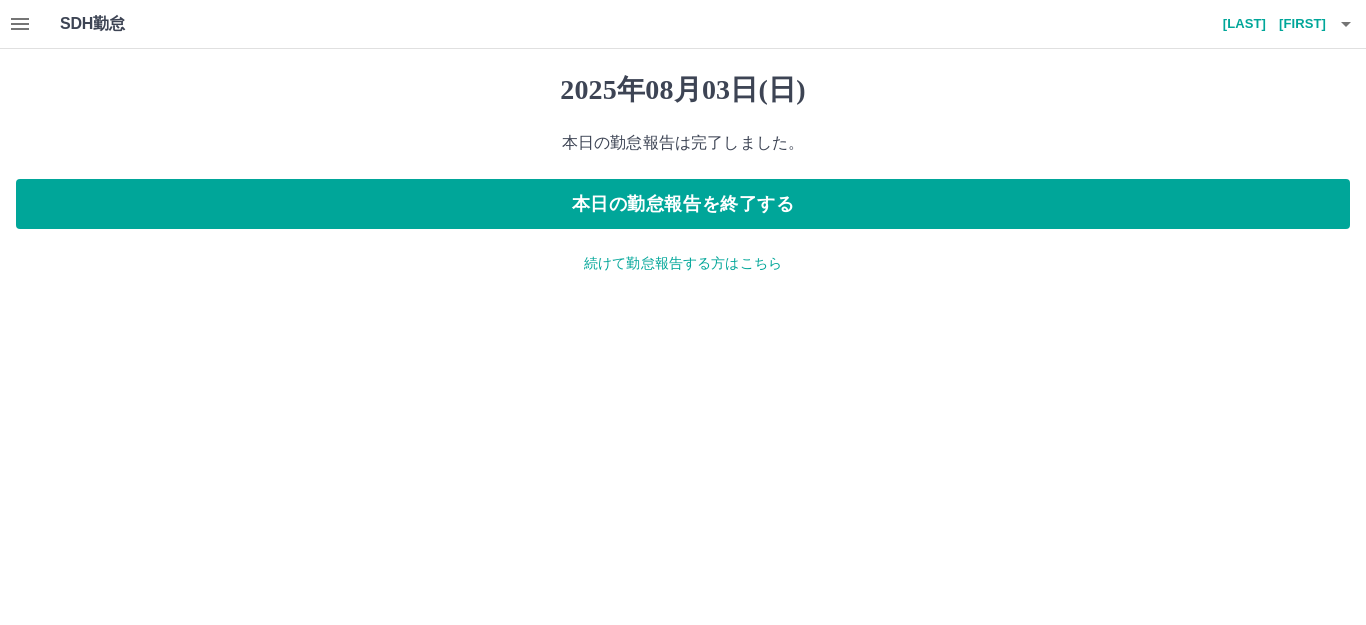 click on "小川　徳子" at bounding box center [1266, 24] 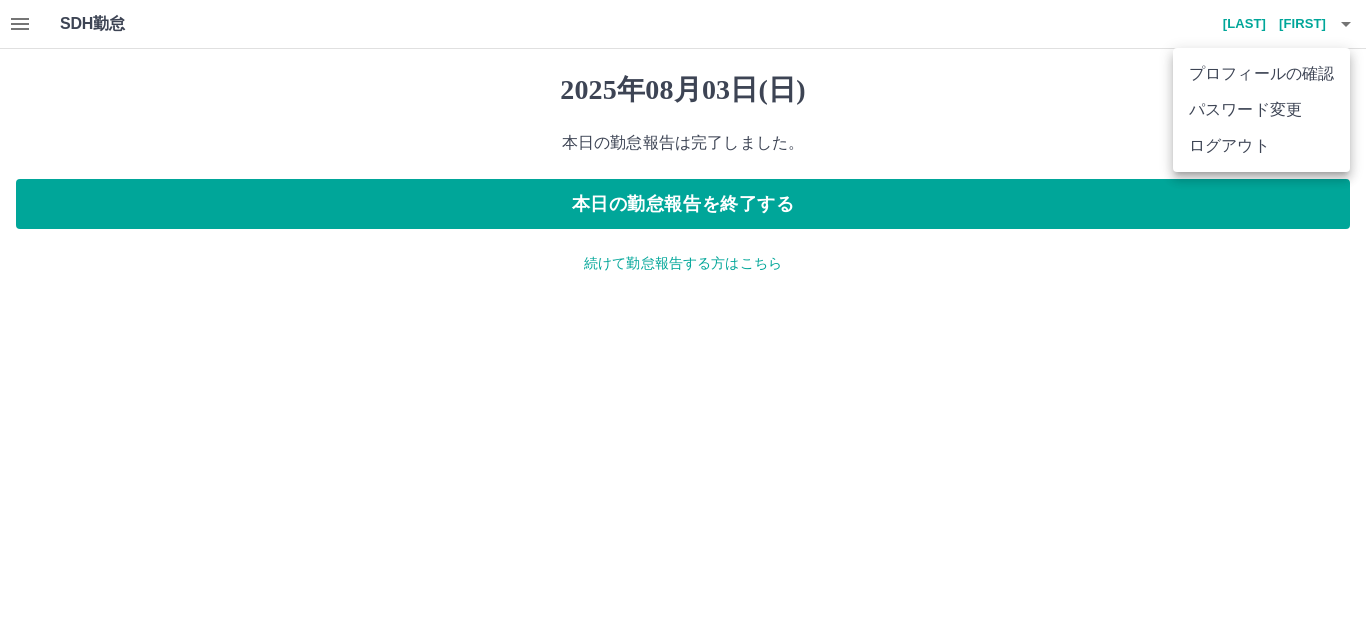 click on "ログアウト" at bounding box center (1261, 146) 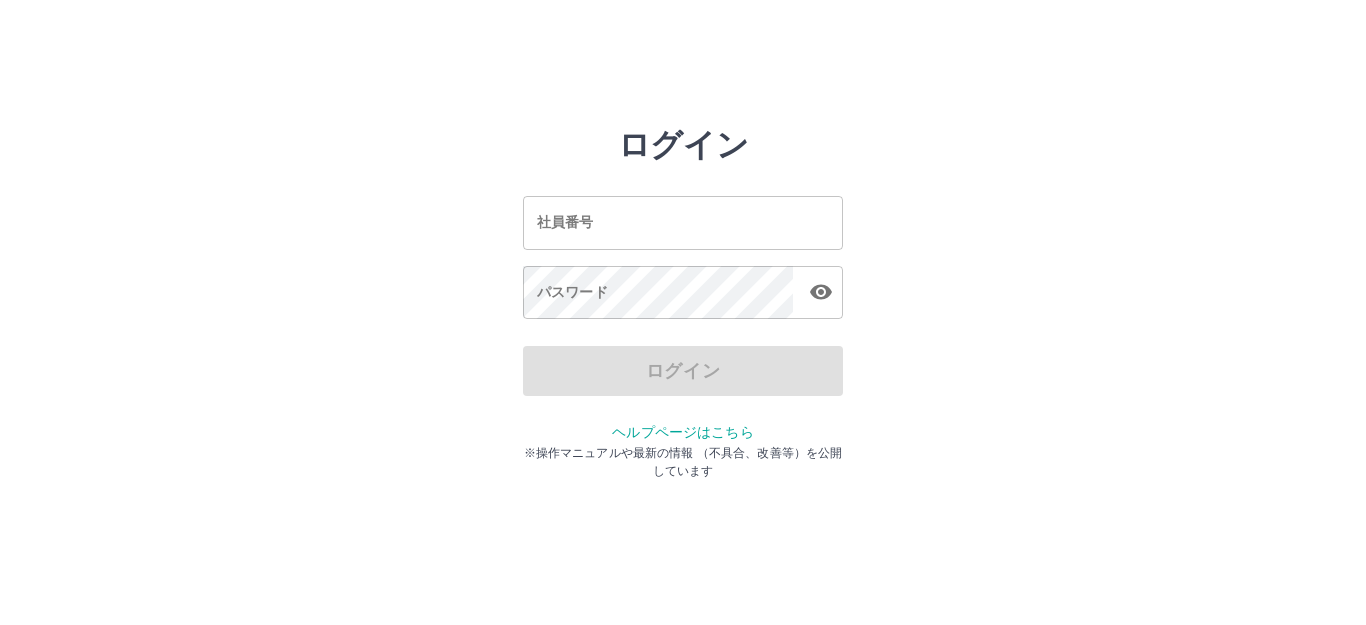 scroll, scrollTop: 0, scrollLeft: 0, axis: both 